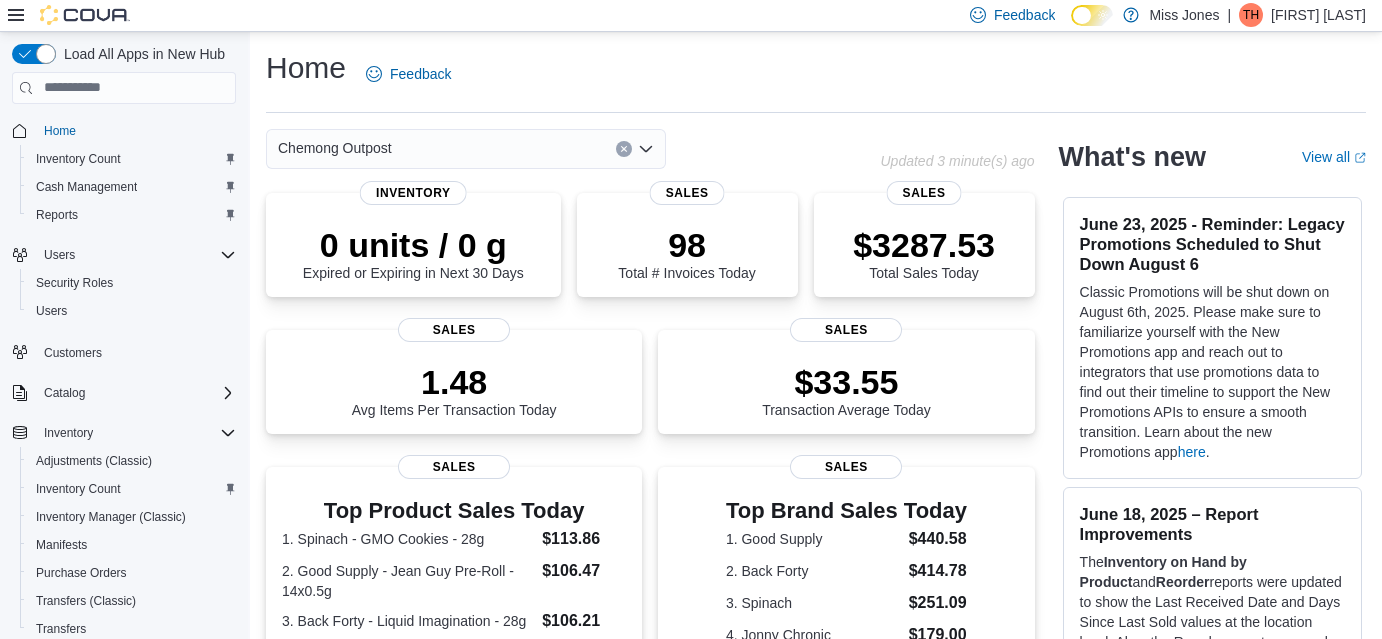 scroll, scrollTop: 0, scrollLeft: 0, axis: both 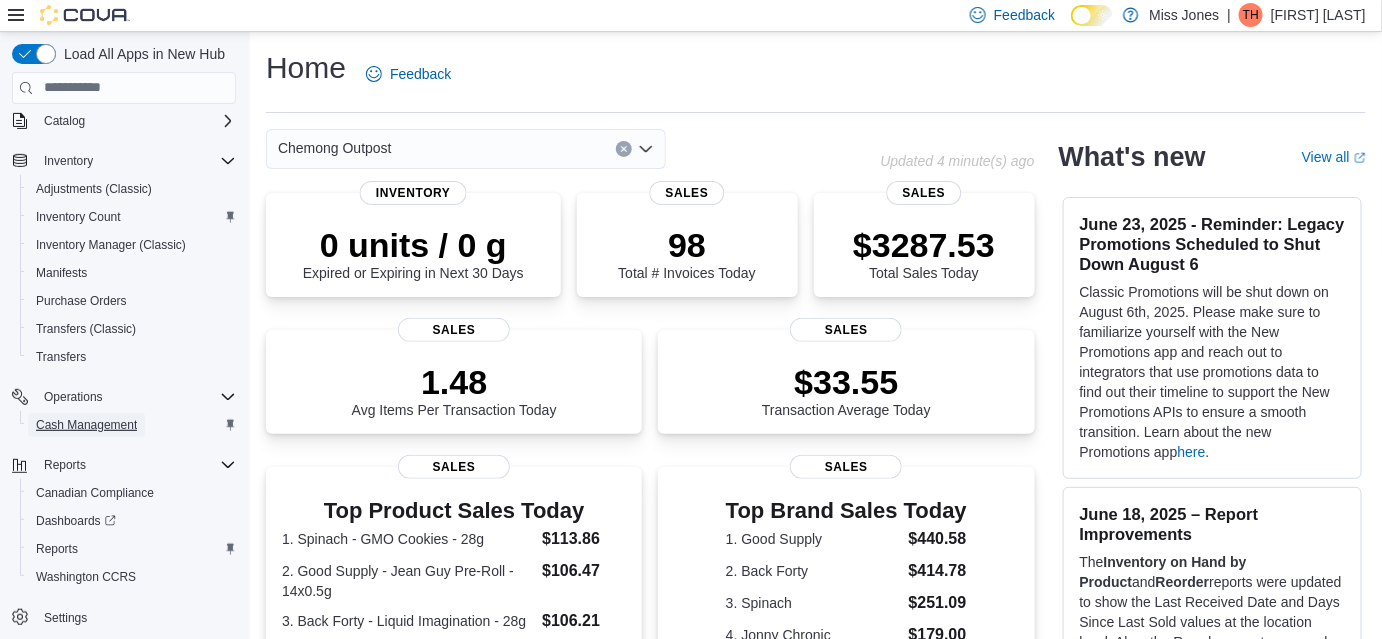 click on "Cash Management" at bounding box center [86, 425] 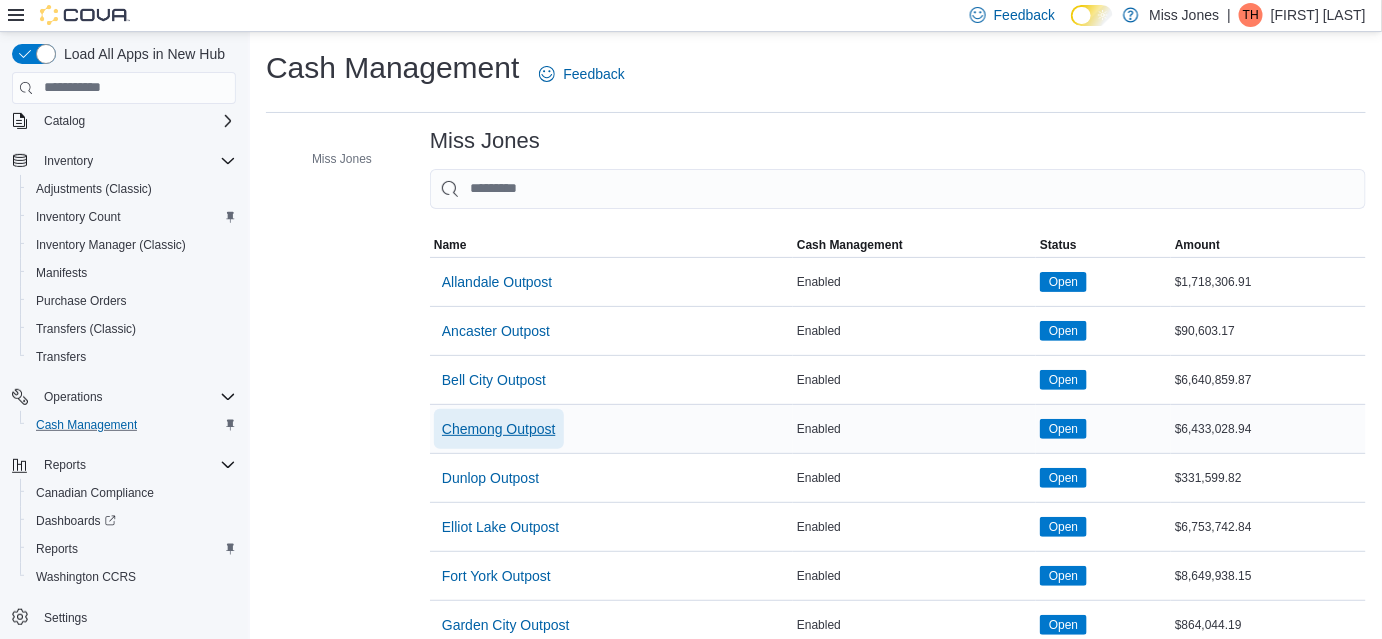 click on "Chemong Outpost" at bounding box center [499, 429] 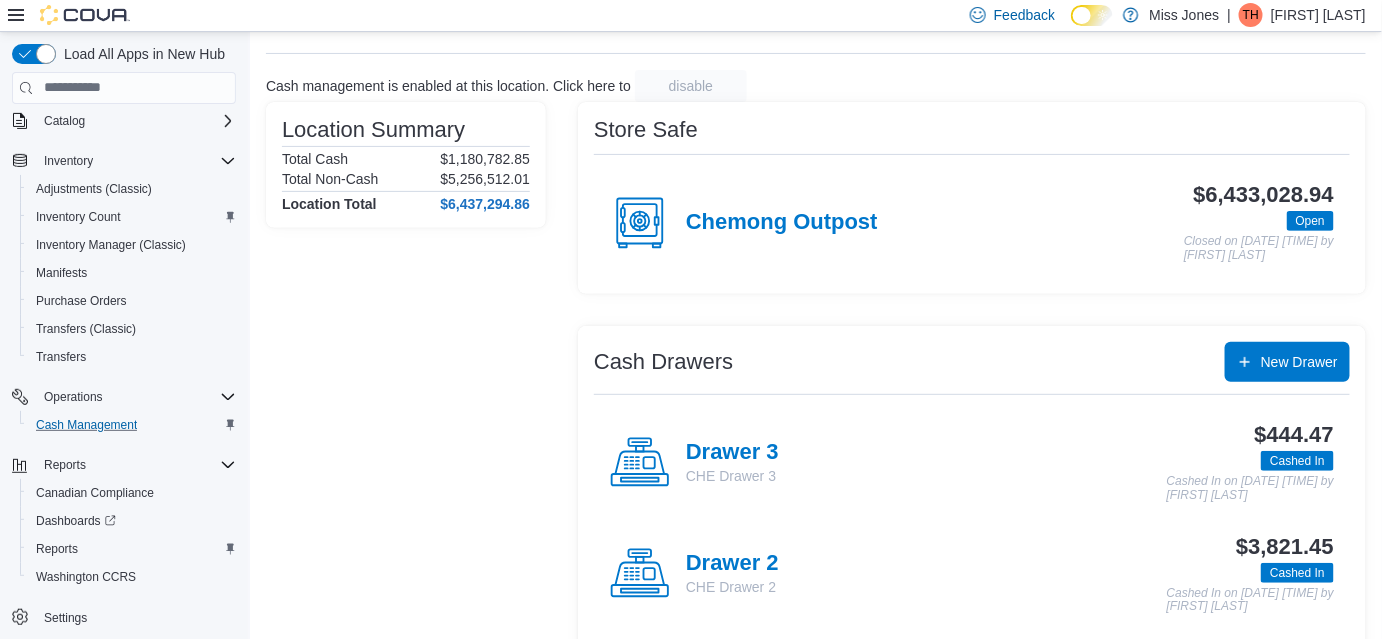 scroll, scrollTop: 90, scrollLeft: 0, axis: vertical 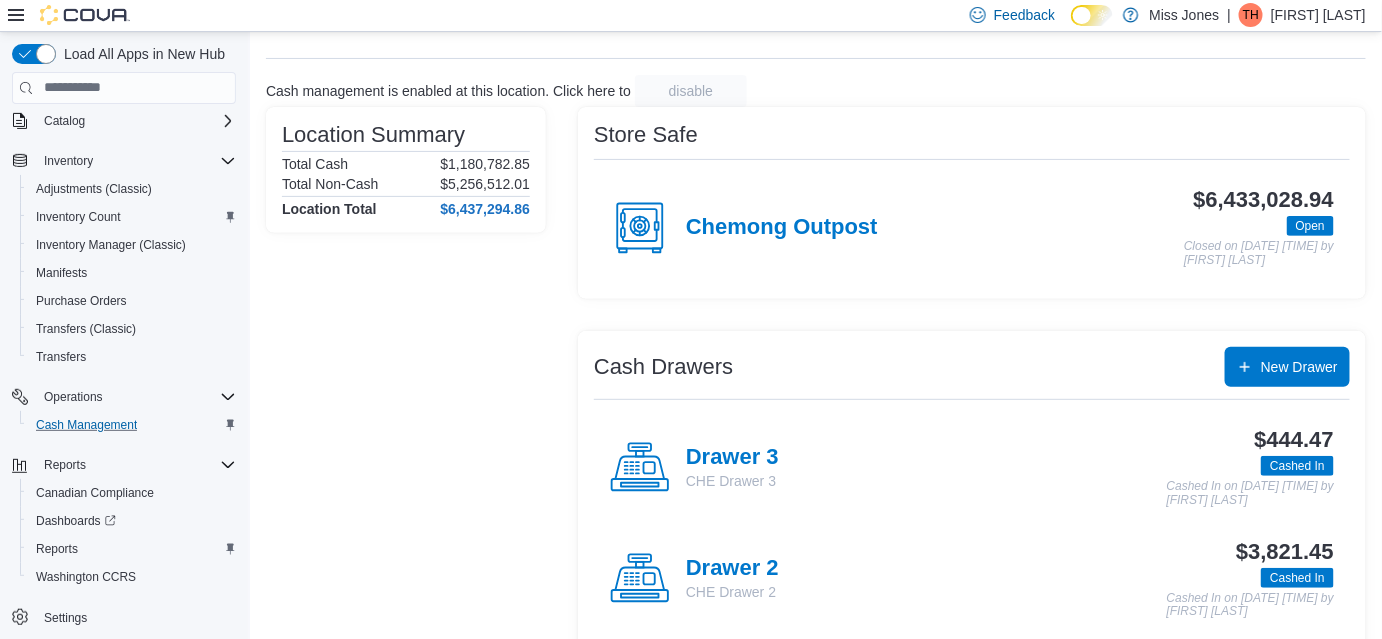 click on "Drawer 2" at bounding box center [732, 569] 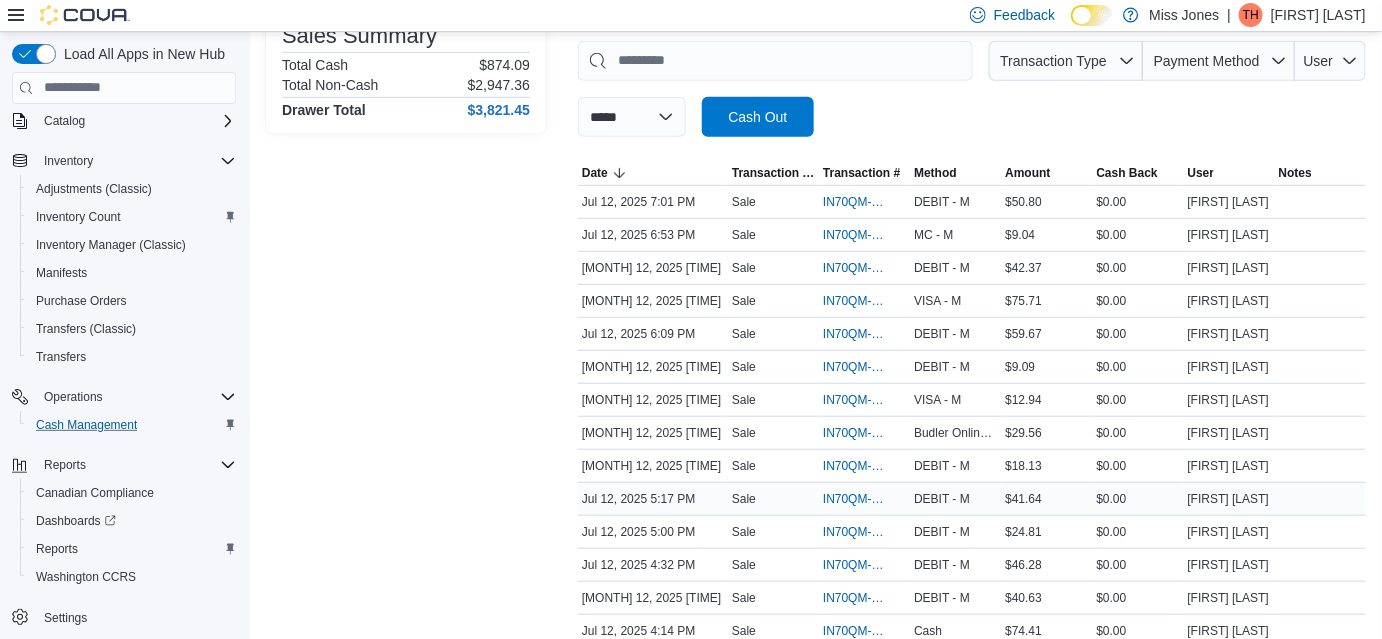 scroll, scrollTop: 272, scrollLeft: 0, axis: vertical 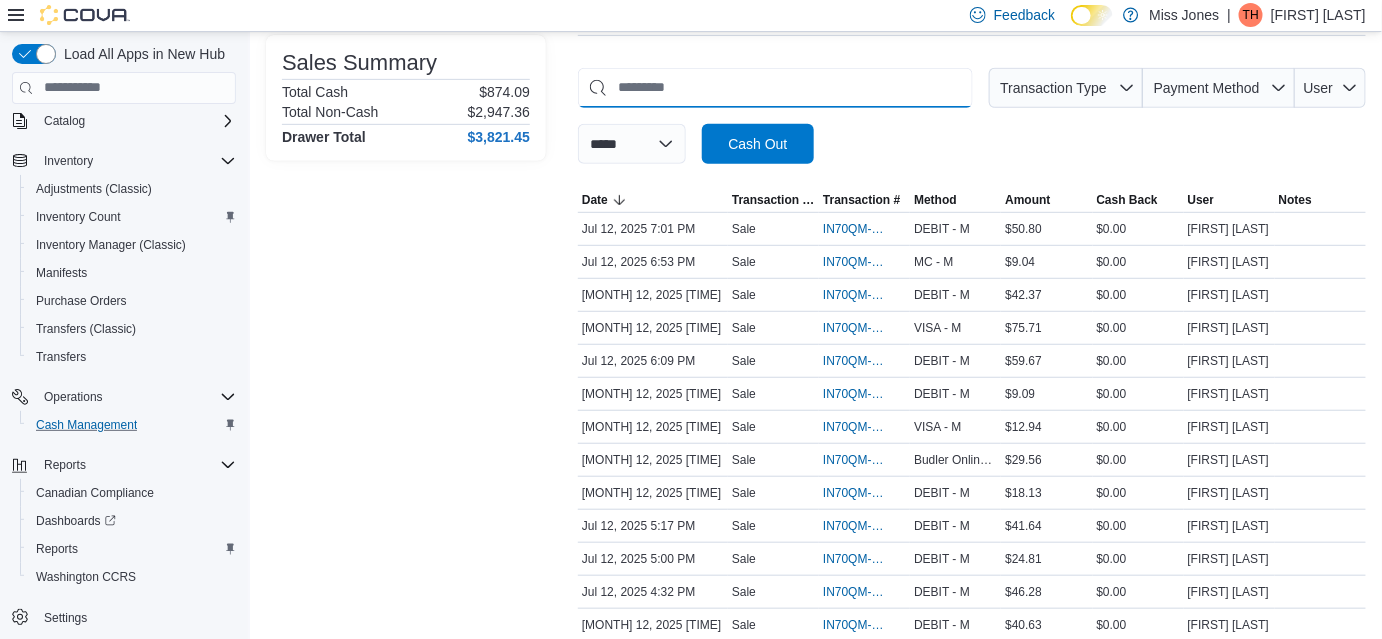 click at bounding box center [775, 88] 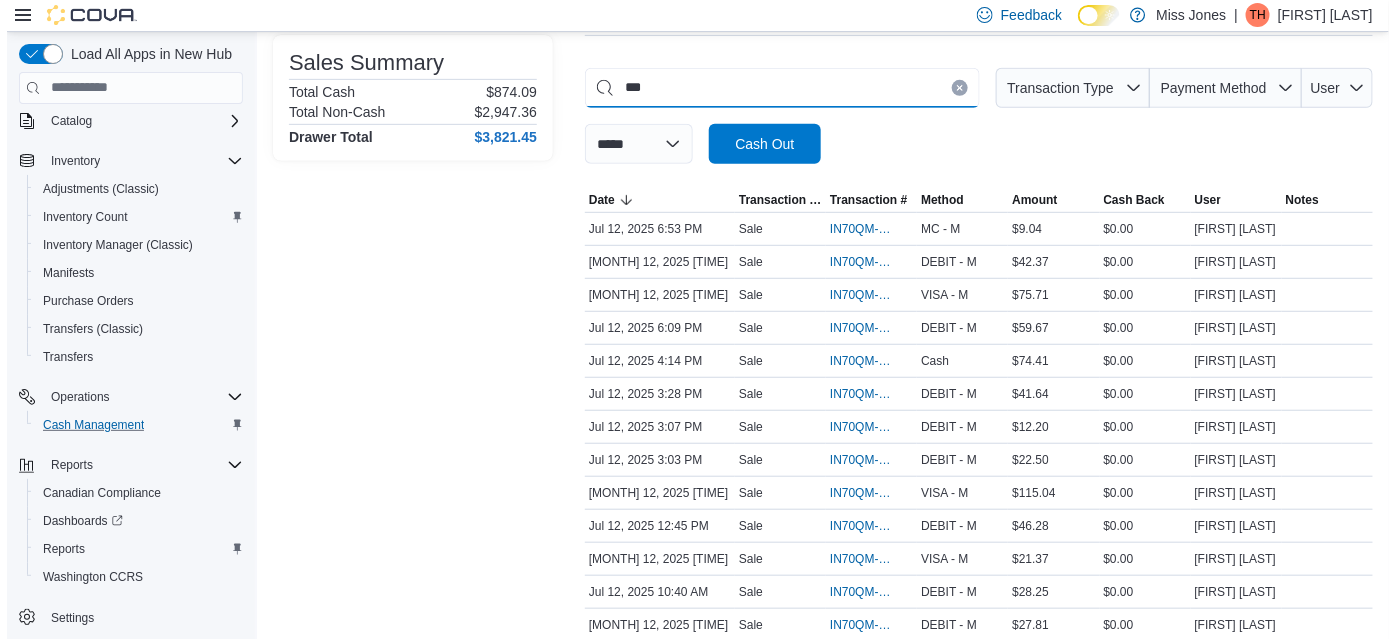 scroll, scrollTop: 0, scrollLeft: 0, axis: both 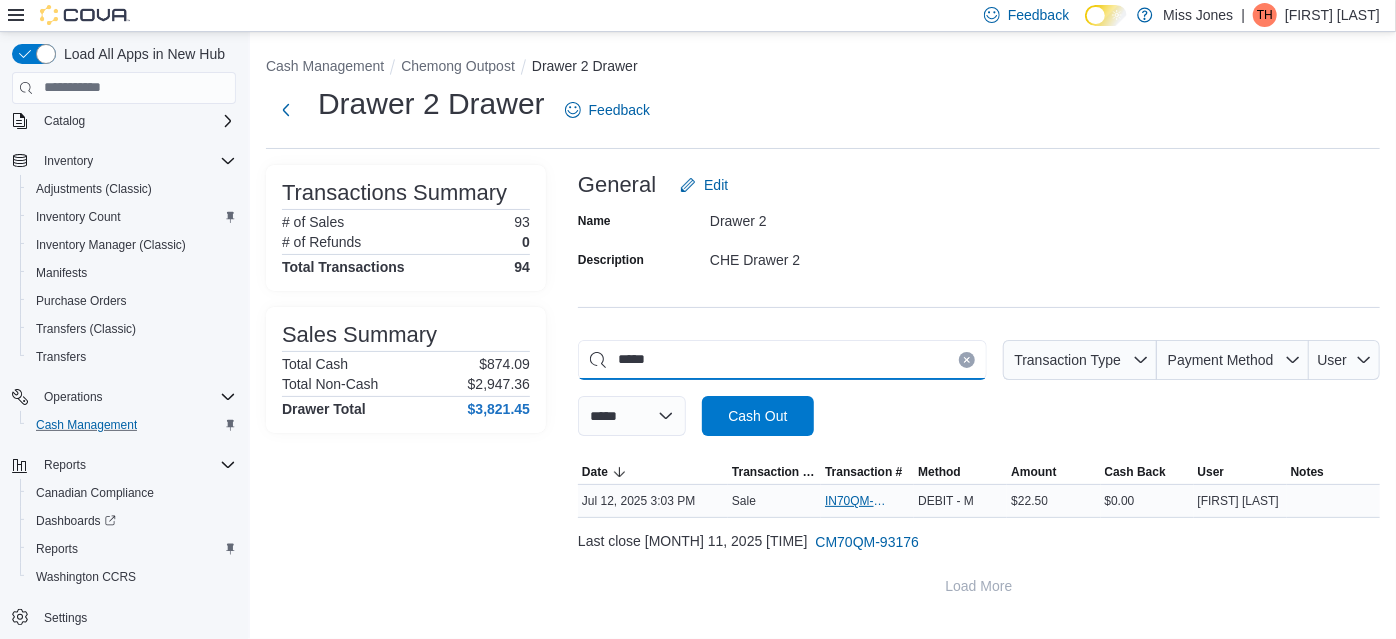 type on "*****" 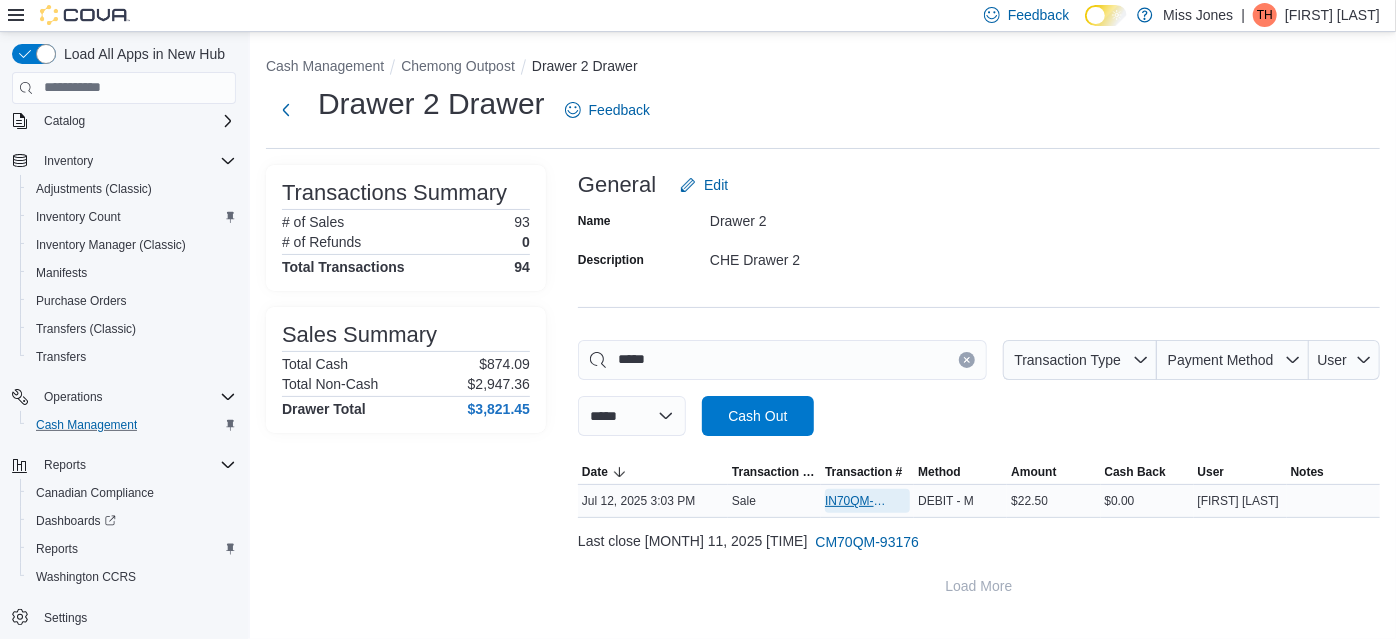 click on "IN70QM-1826764" at bounding box center [857, 501] 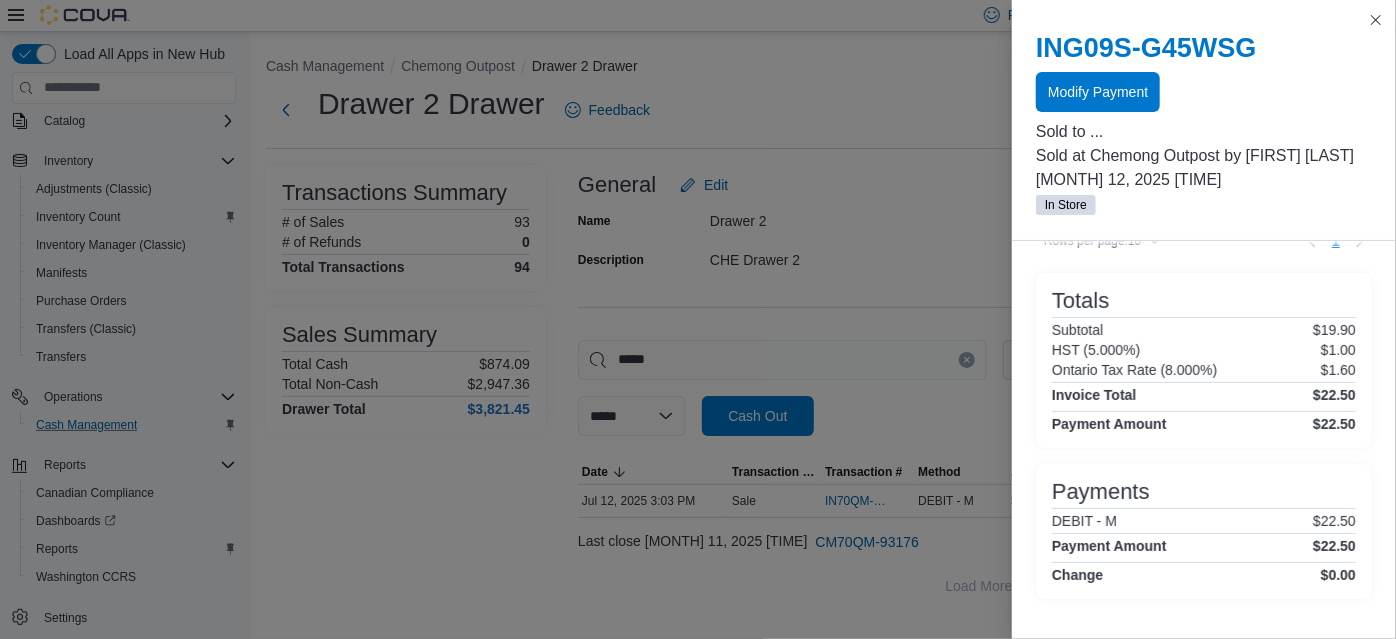 scroll, scrollTop: 234, scrollLeft: 0, axis: vertical 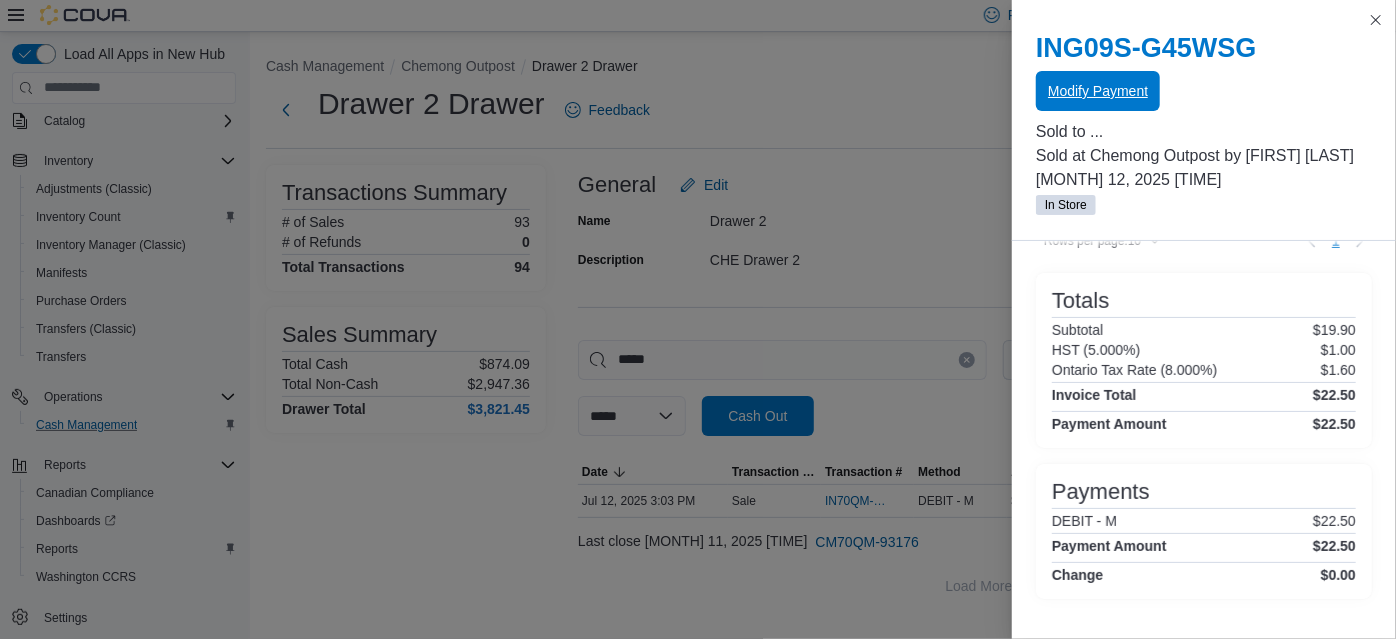 click on "Modify Payment" at bounding box center [1098, 91] 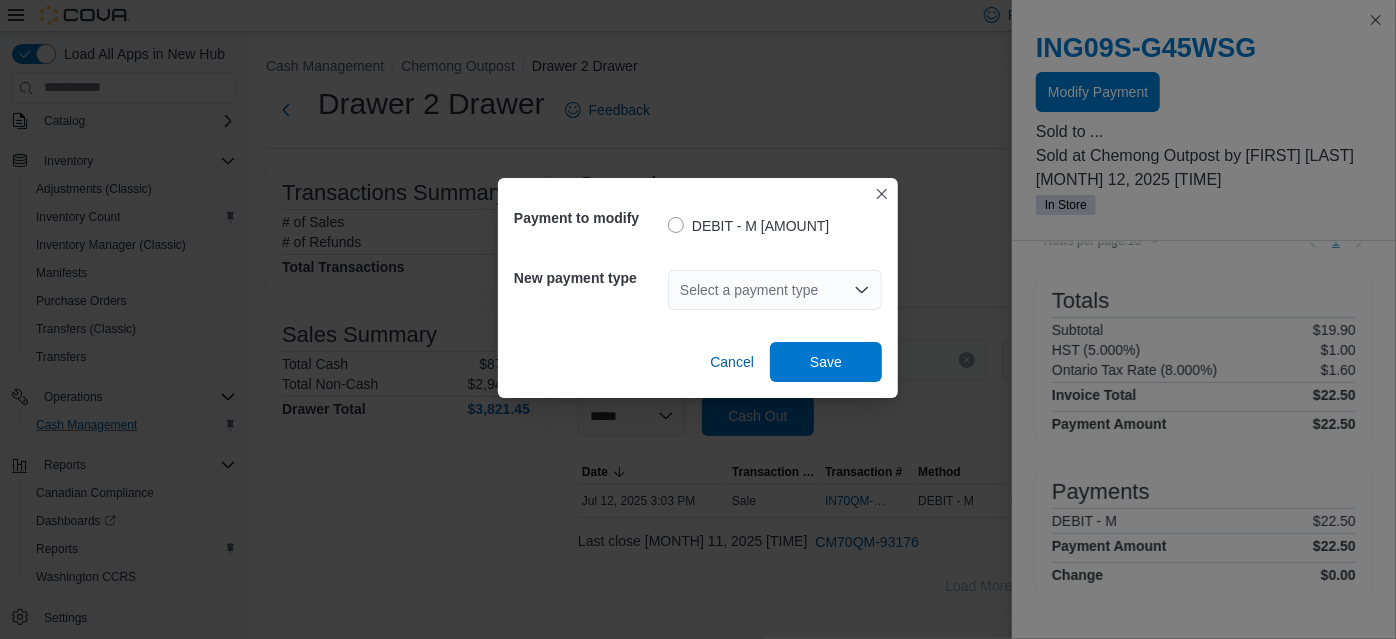 click 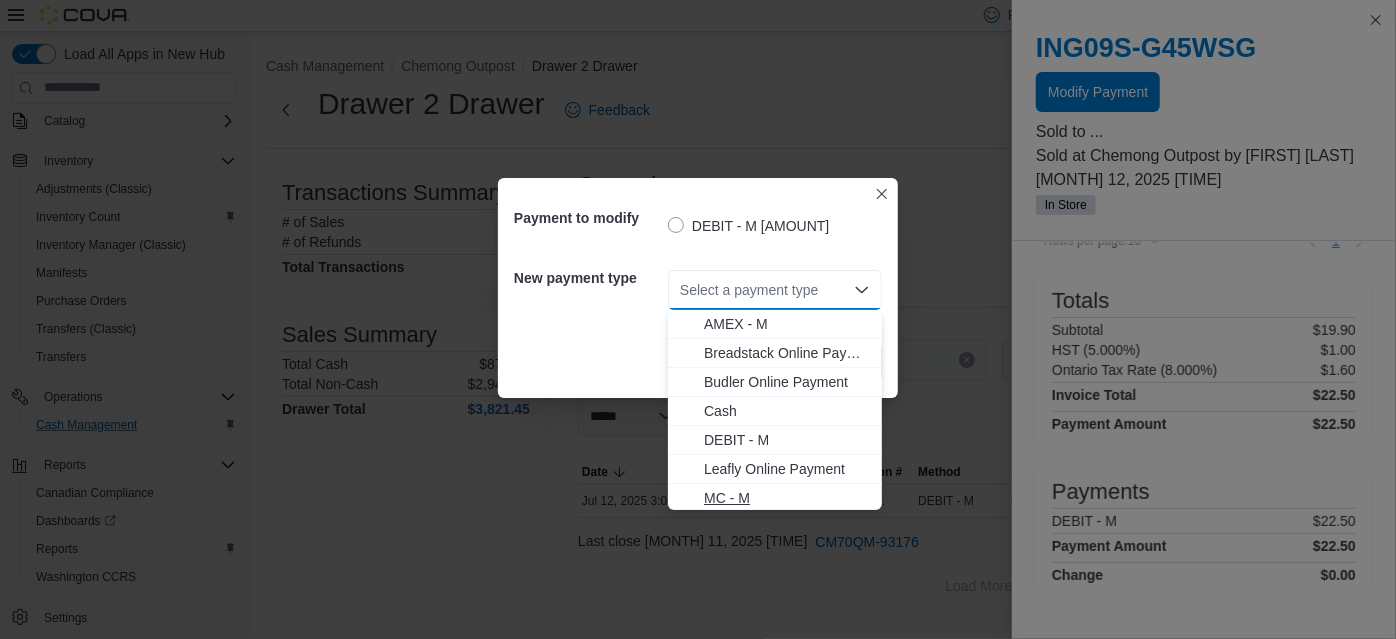 click on "MC - M" at bounding box center [787, 498] 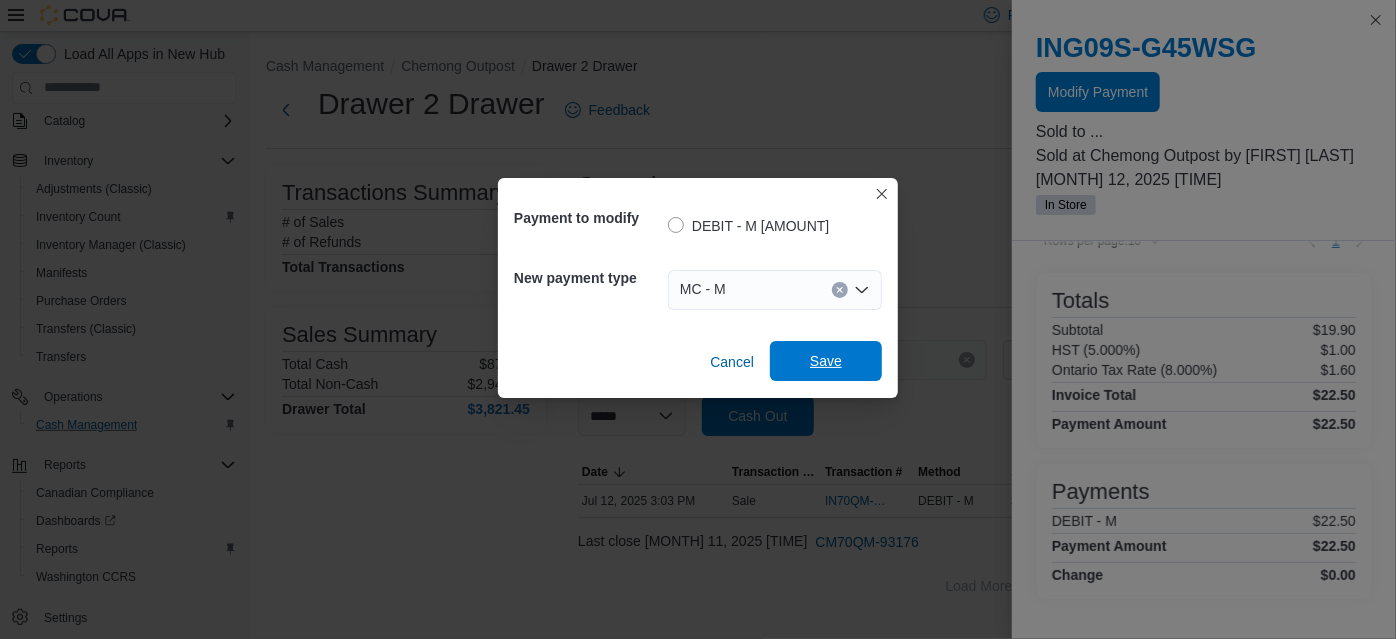click on "Save" at bounding box center [826, 361] 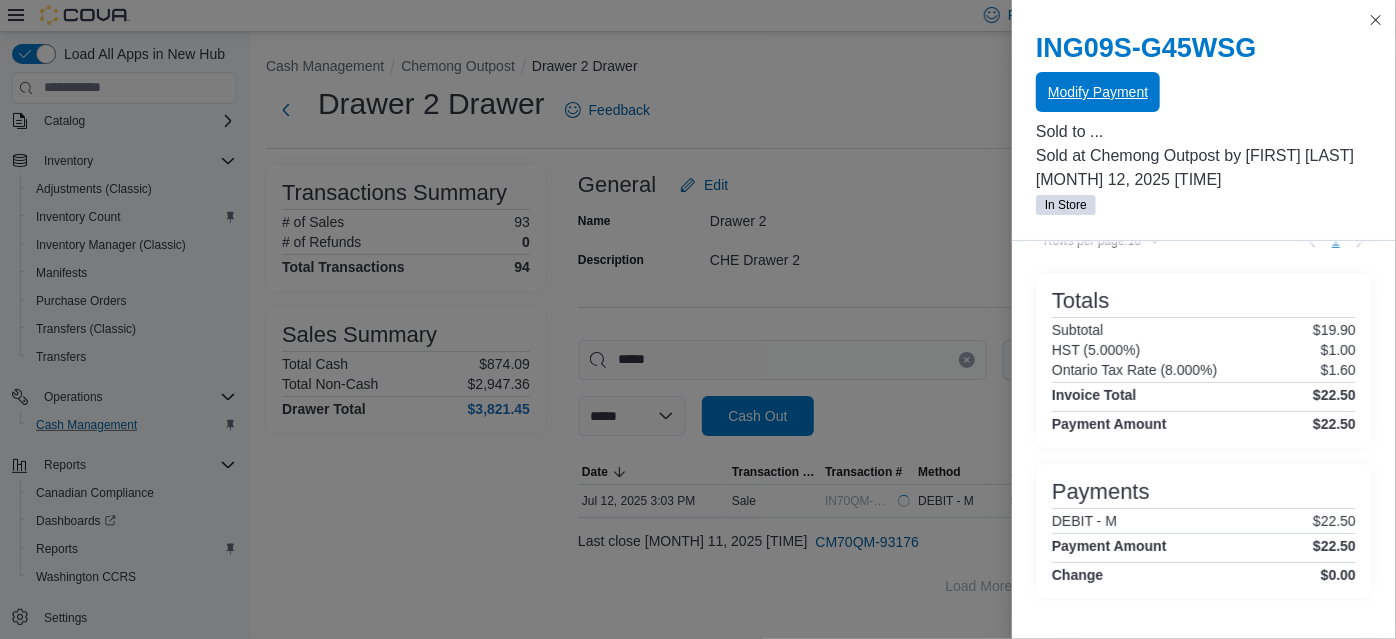 scroll, scrollTop: 0, scrollLeft: 0, axis: both 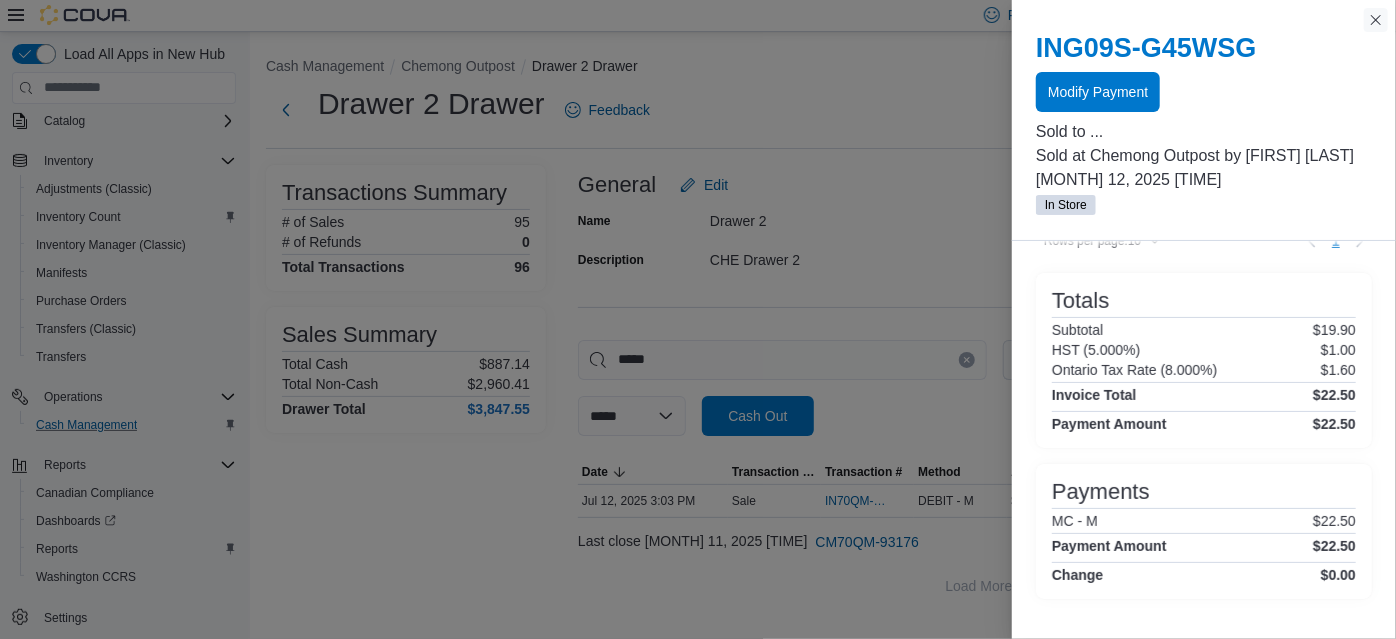 click at bounding box center (1376, 20) 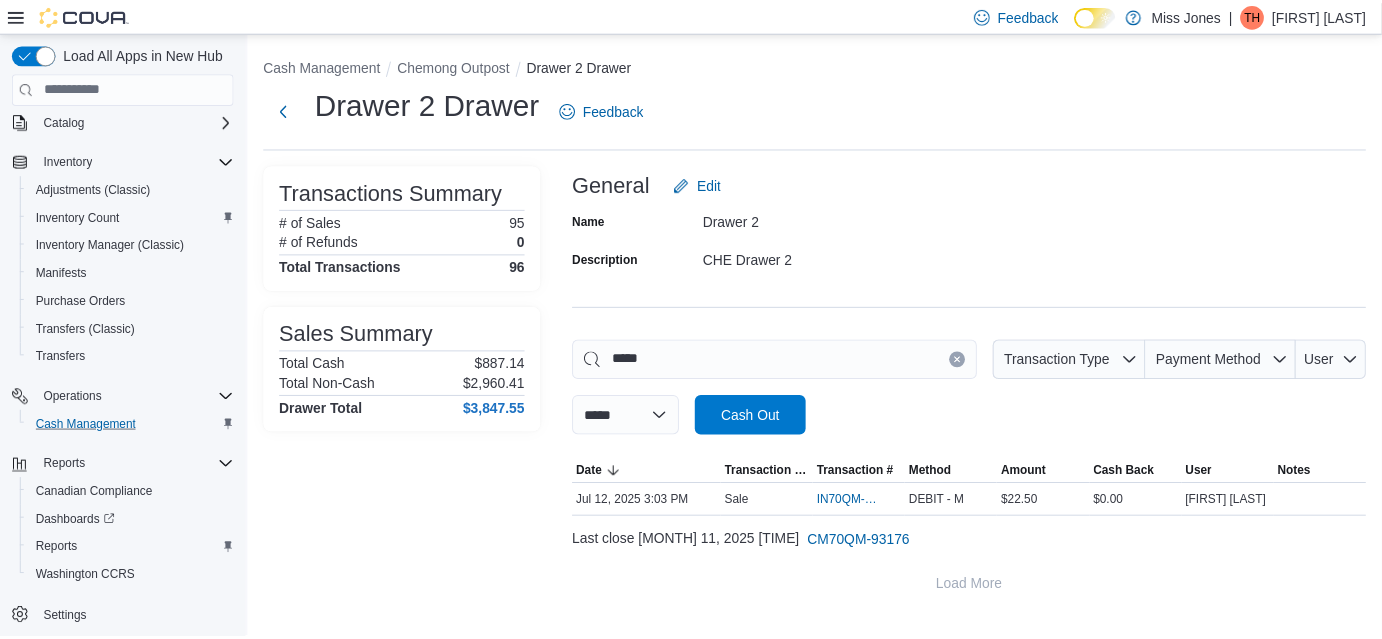 scroll, scrollTop: 0, scrollLeft: 0, axis: both 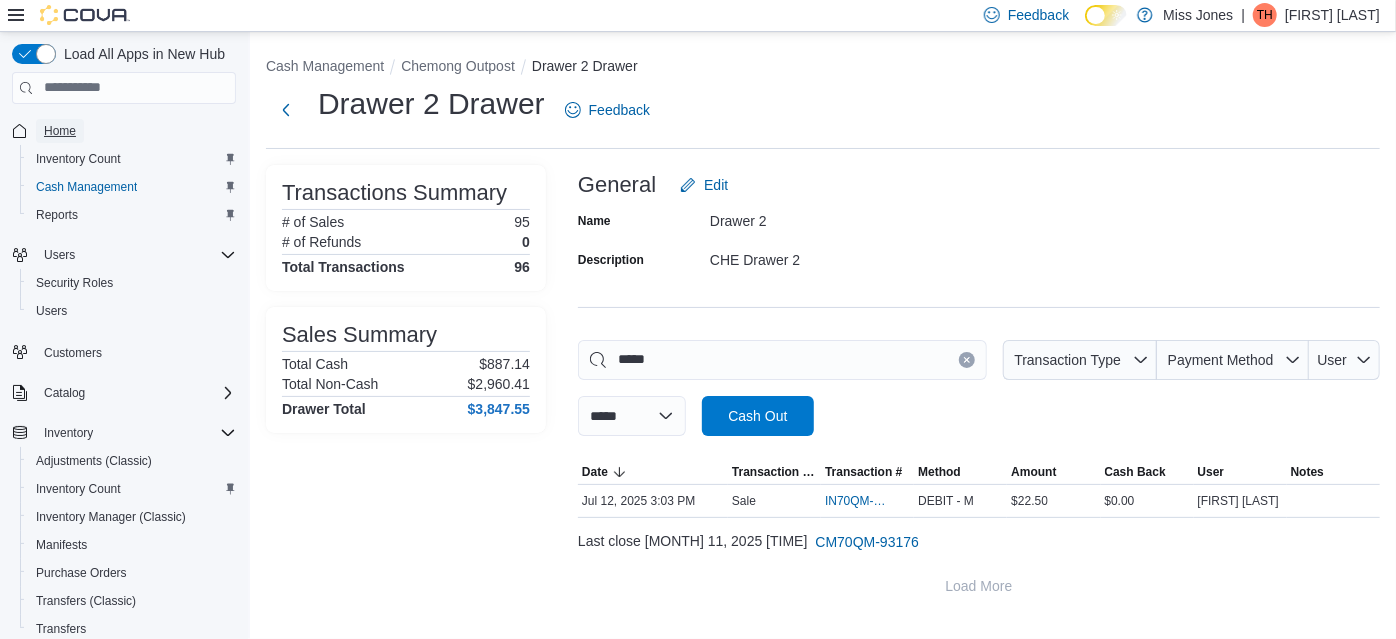 click on "Home" at bounding box center [60, 131] 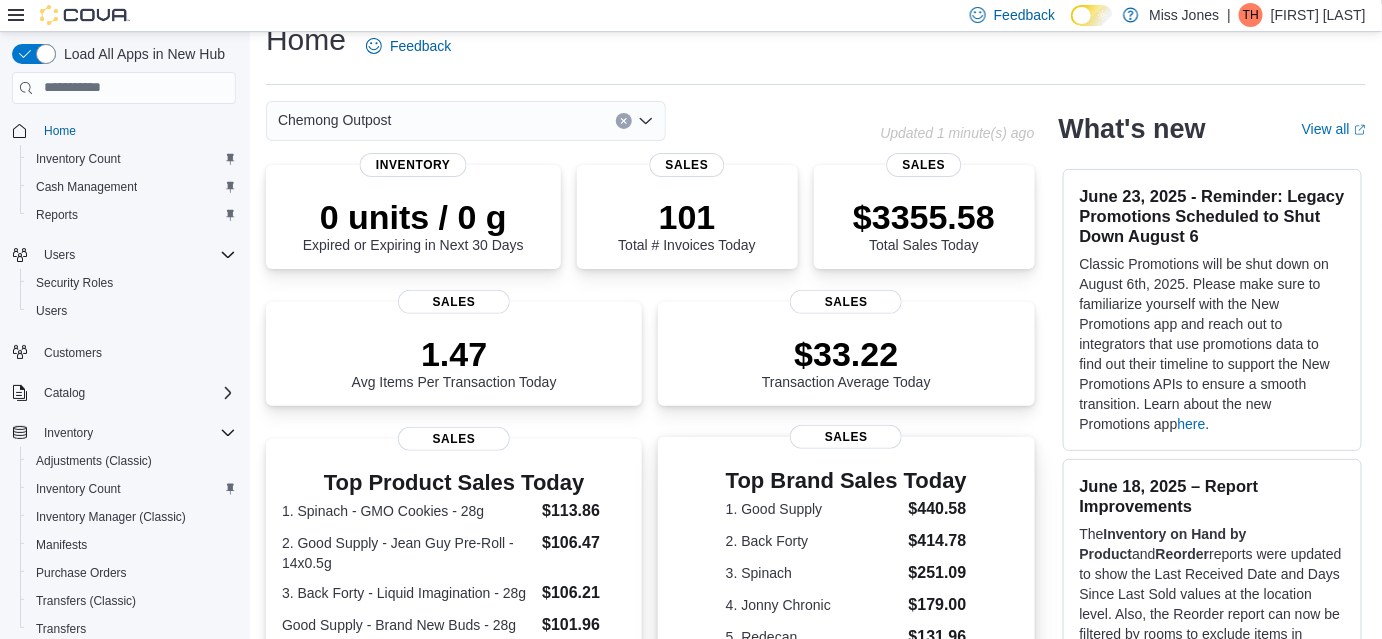 scroll, scrollTop: 0, scrollLeft: 0, axis: both 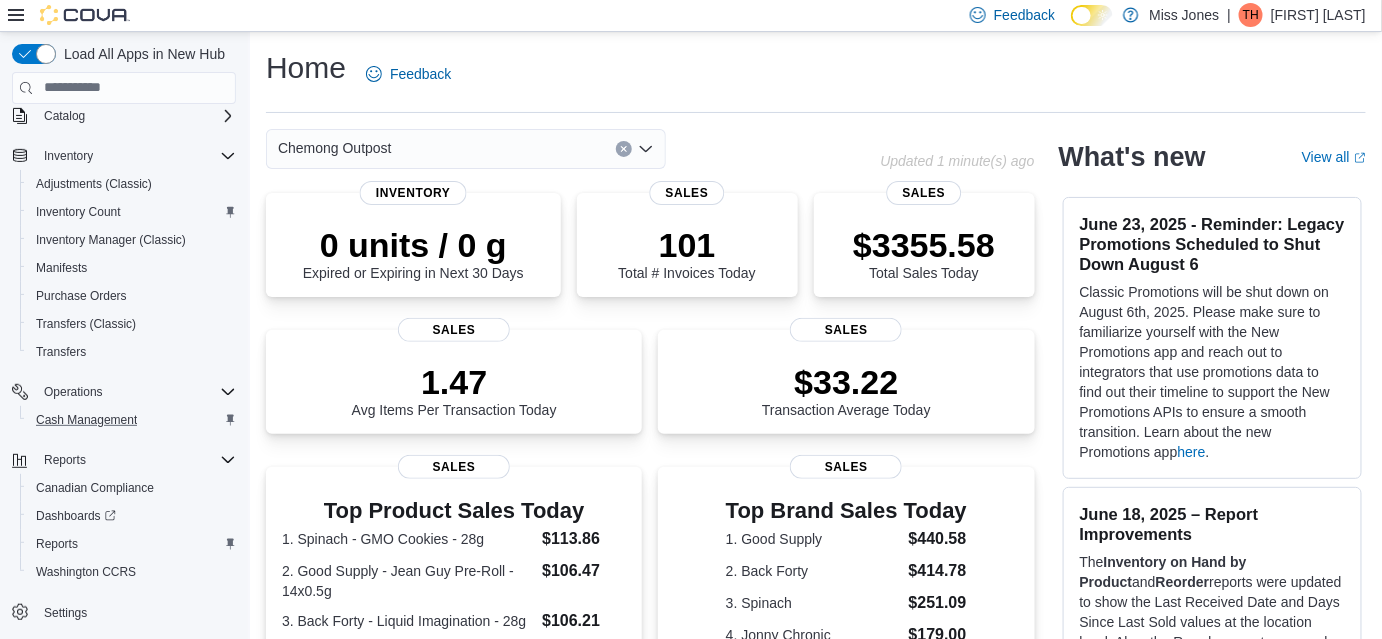 drag, startPoint x: 66, startPoint y: 460, endPoint x: 557, endPoint y: 59, distance: 633.94165 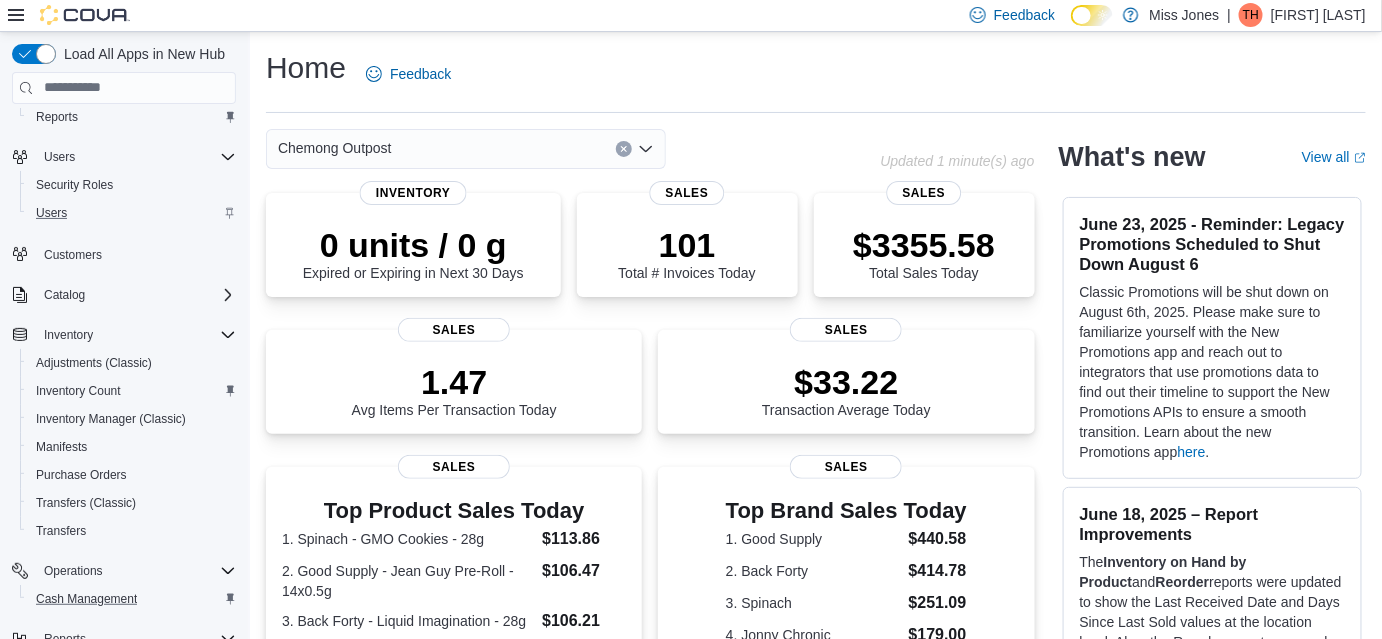 scroll, scrollTop: 0, scrollLeft: 0, axis: both 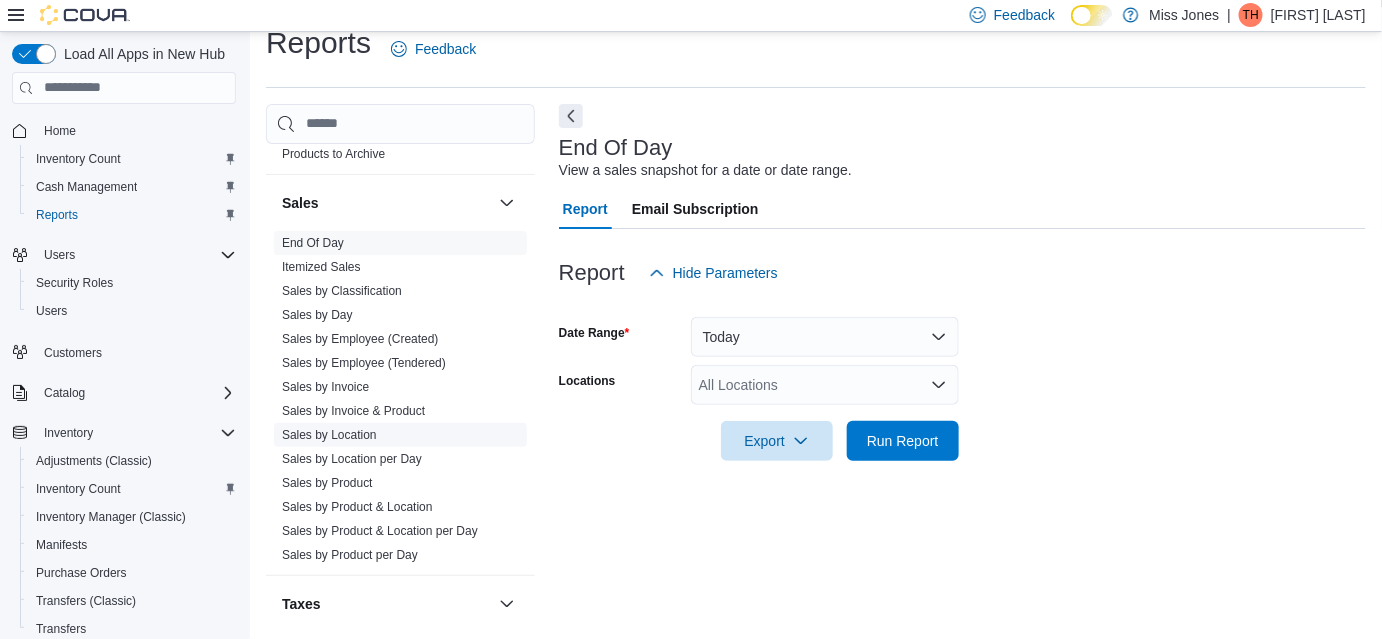 click on "Sales by Location" at bounding box center (329, 435) 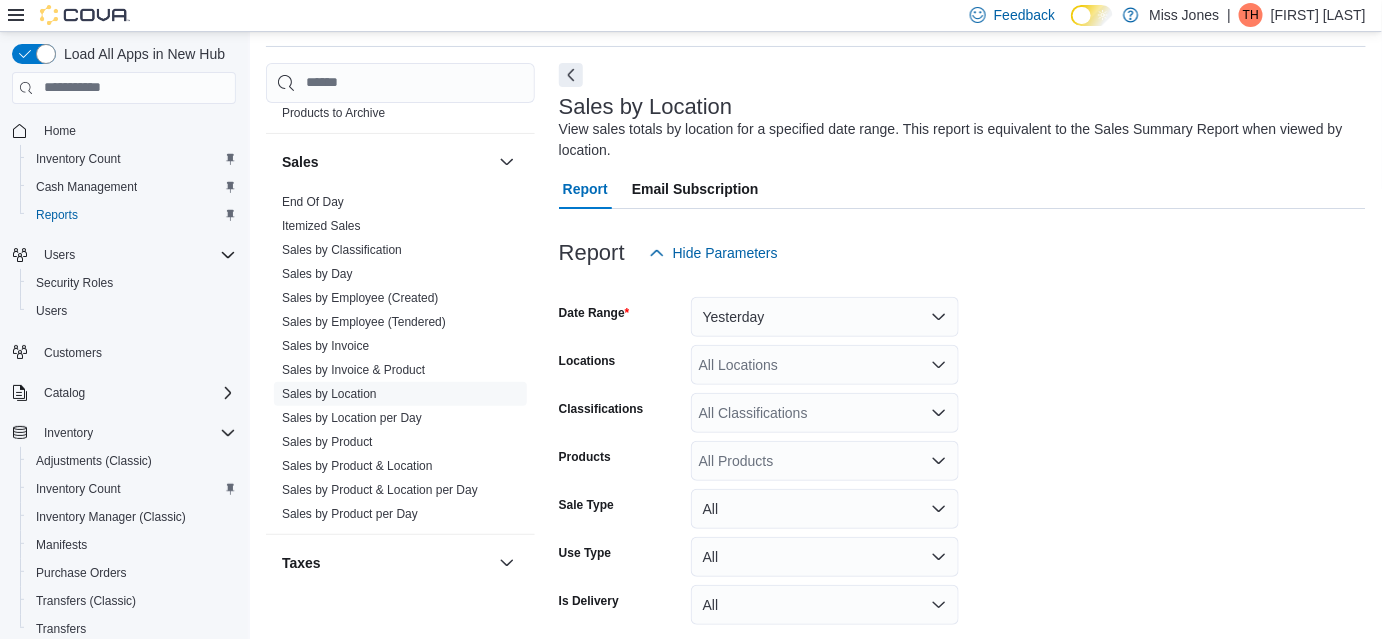 scroll, scrollTop: 147, scrollLeft: 0, axis: vertical 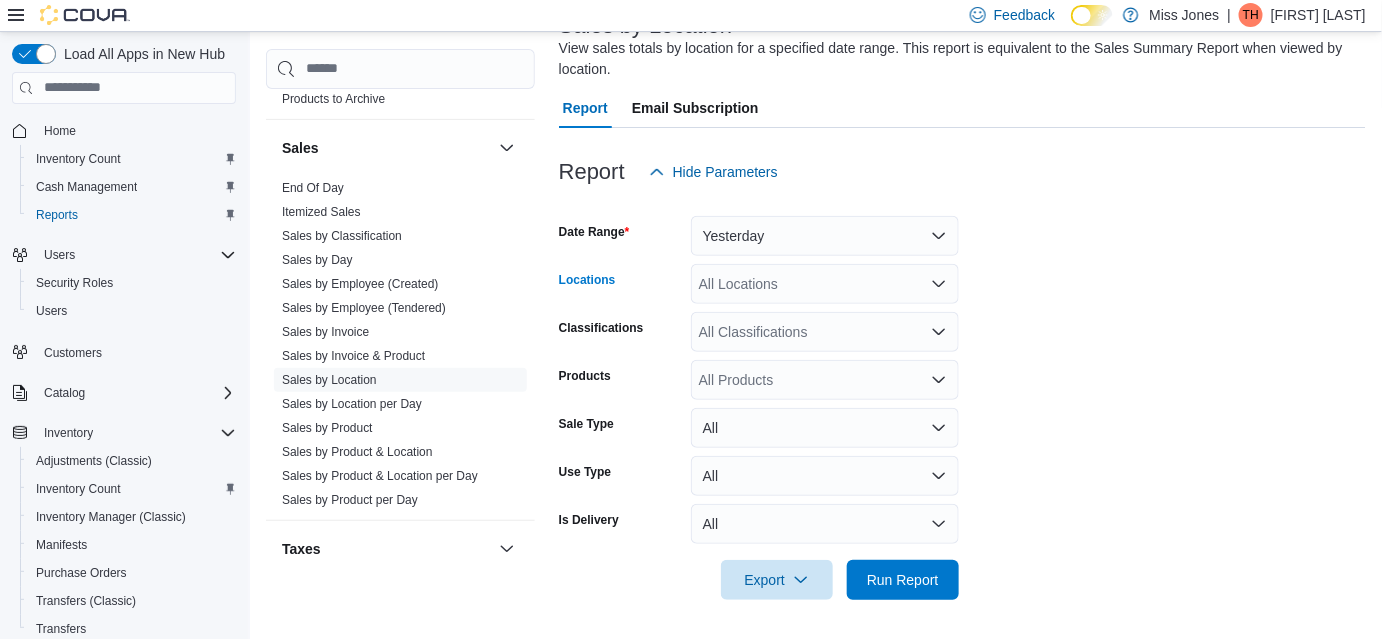 click 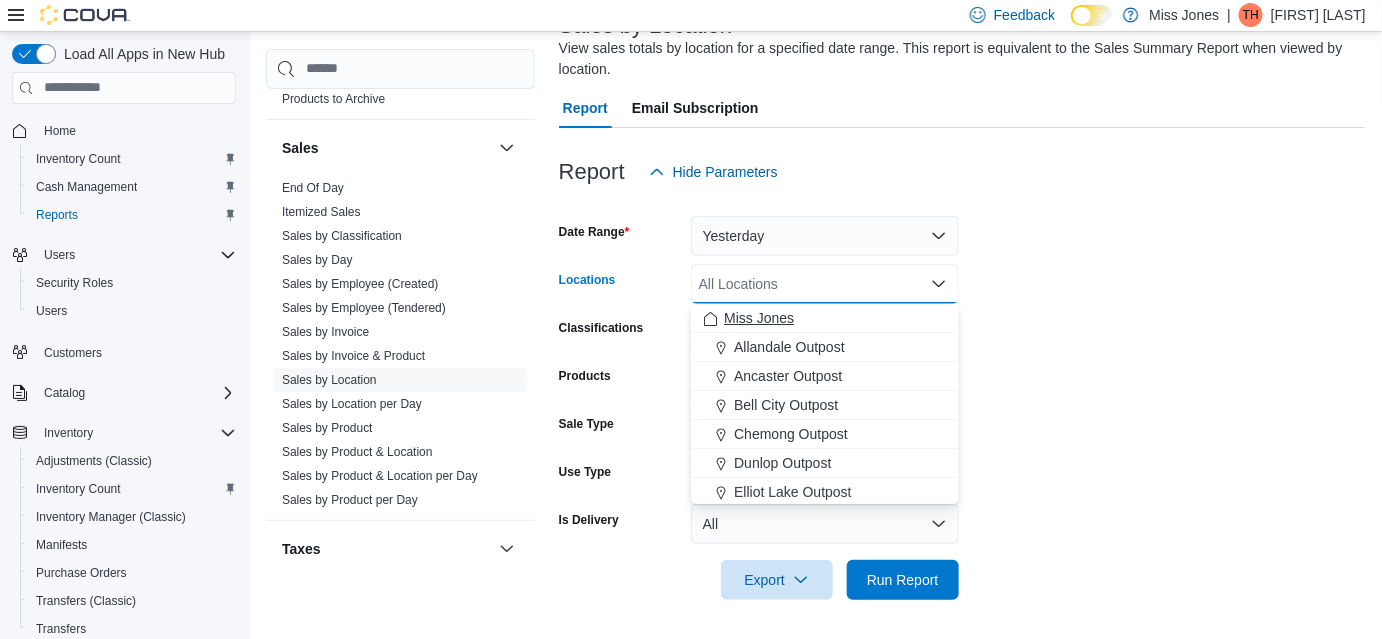 click on "Miss Jones" at bounding box center (759, 318) 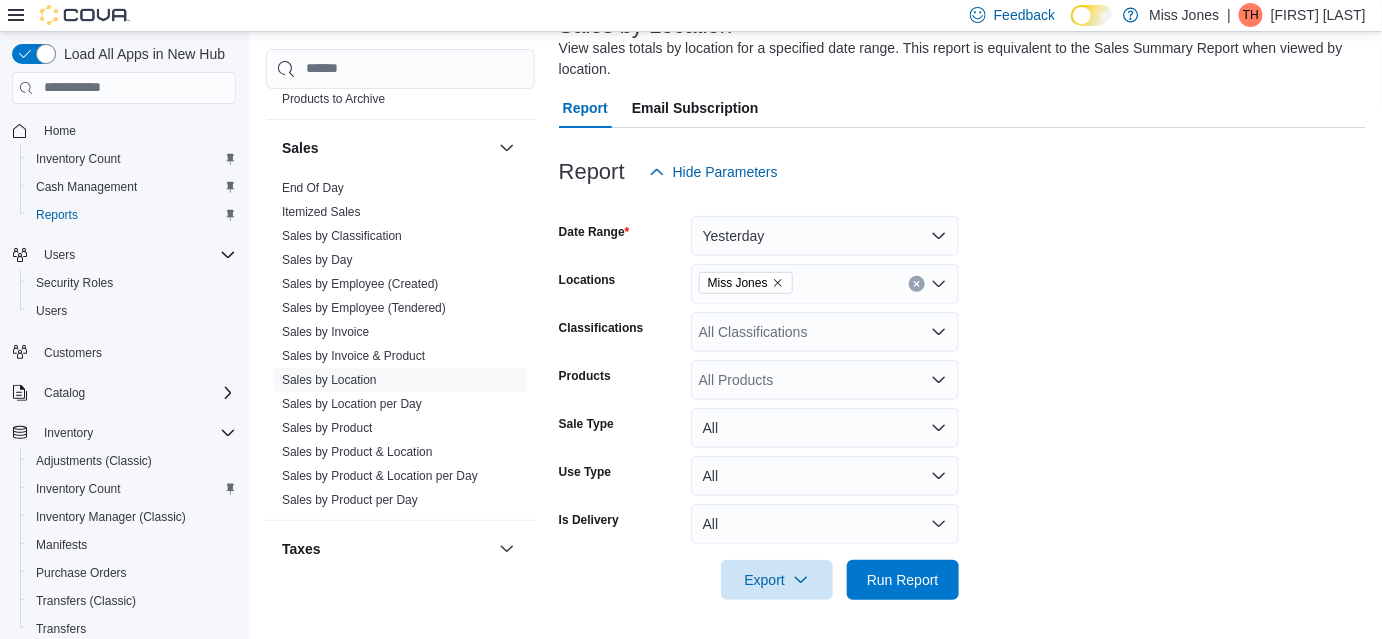click on "Date Range Yesterday Locations Miss Jones Classifications All Classifications Products All Products Sale Type All Use Type All Is Delivery All Export  Run Report" at bounding box center (962, 396) 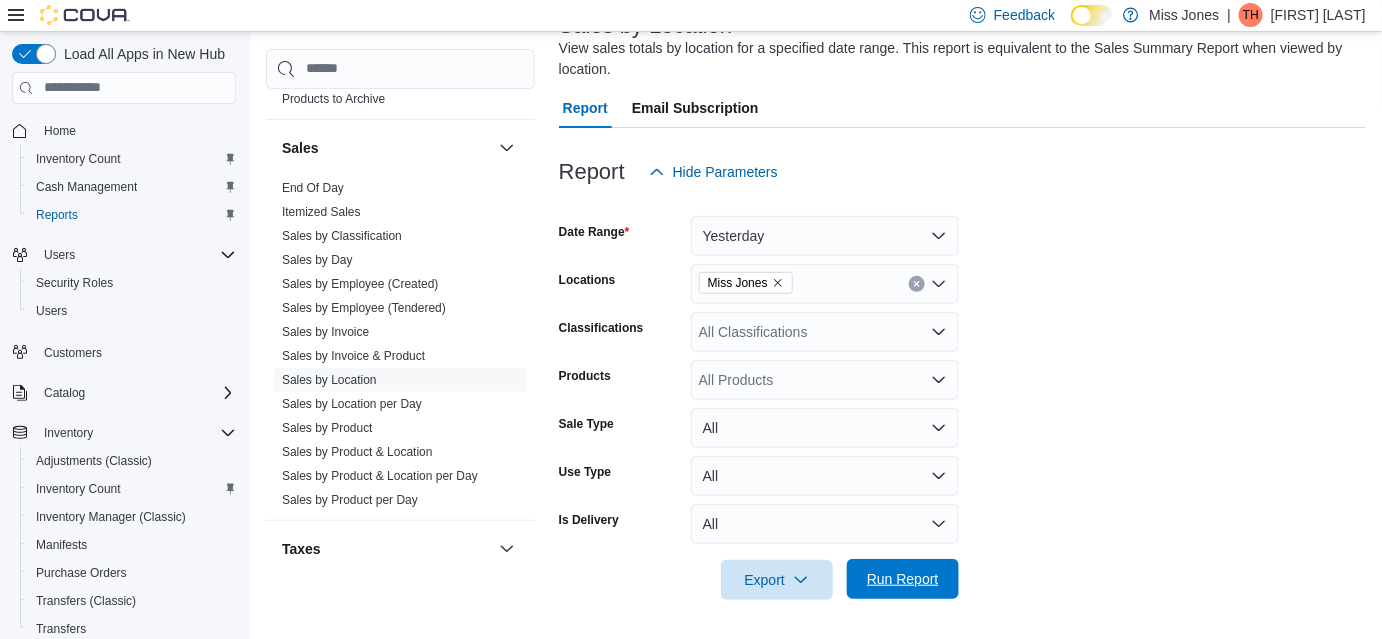 click on "Run Report" at bounding box center (903, 579) 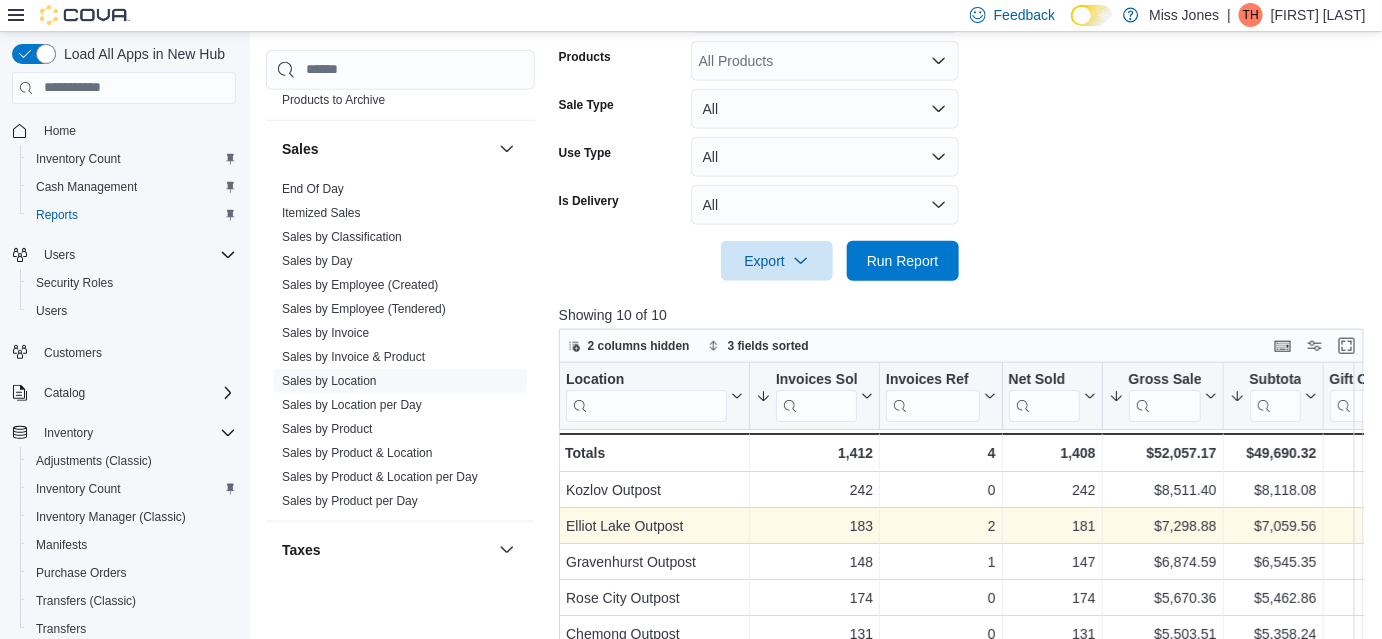 scroll, scrollTop: 602, scrollLeft: 0, axis: vertical 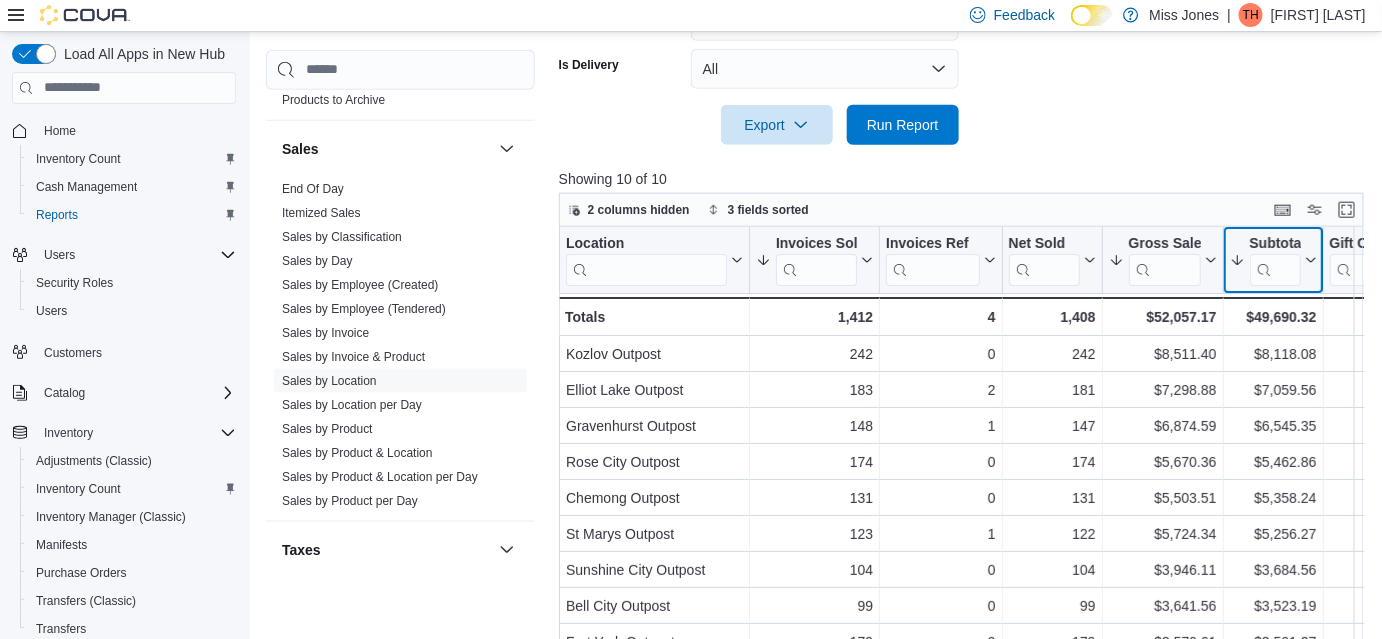 click 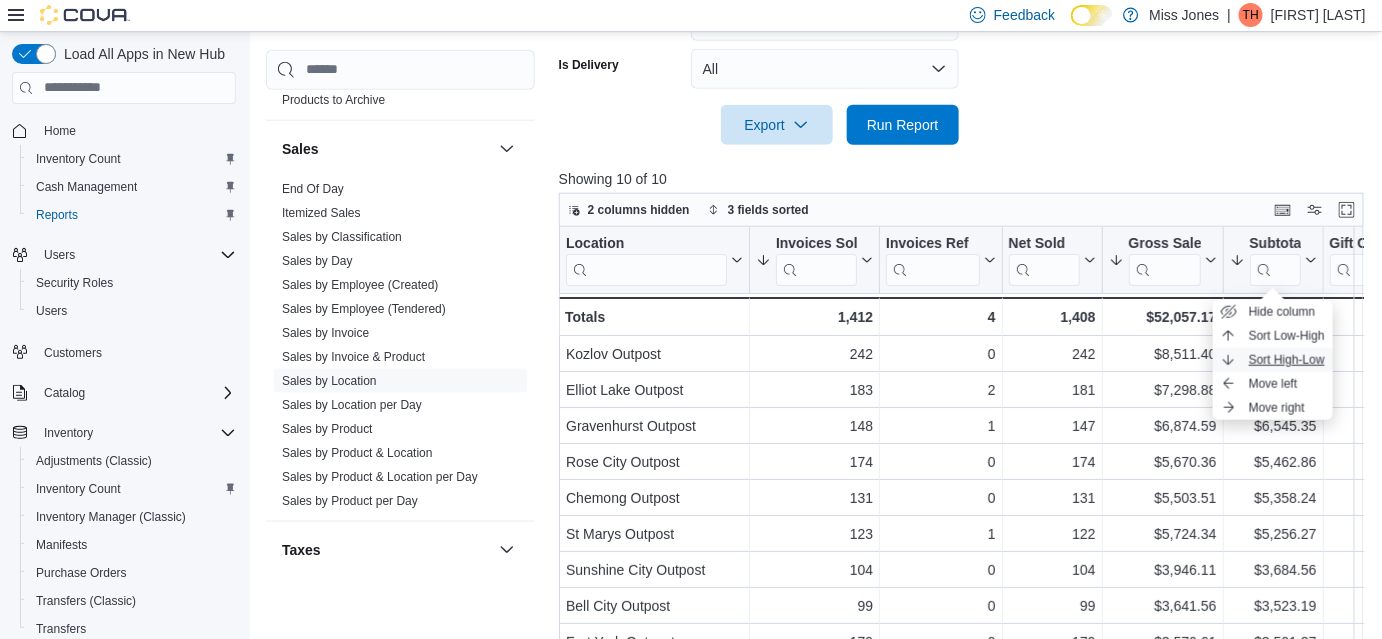 click on "Sort High-Low" at bounding box center (1287, 360) 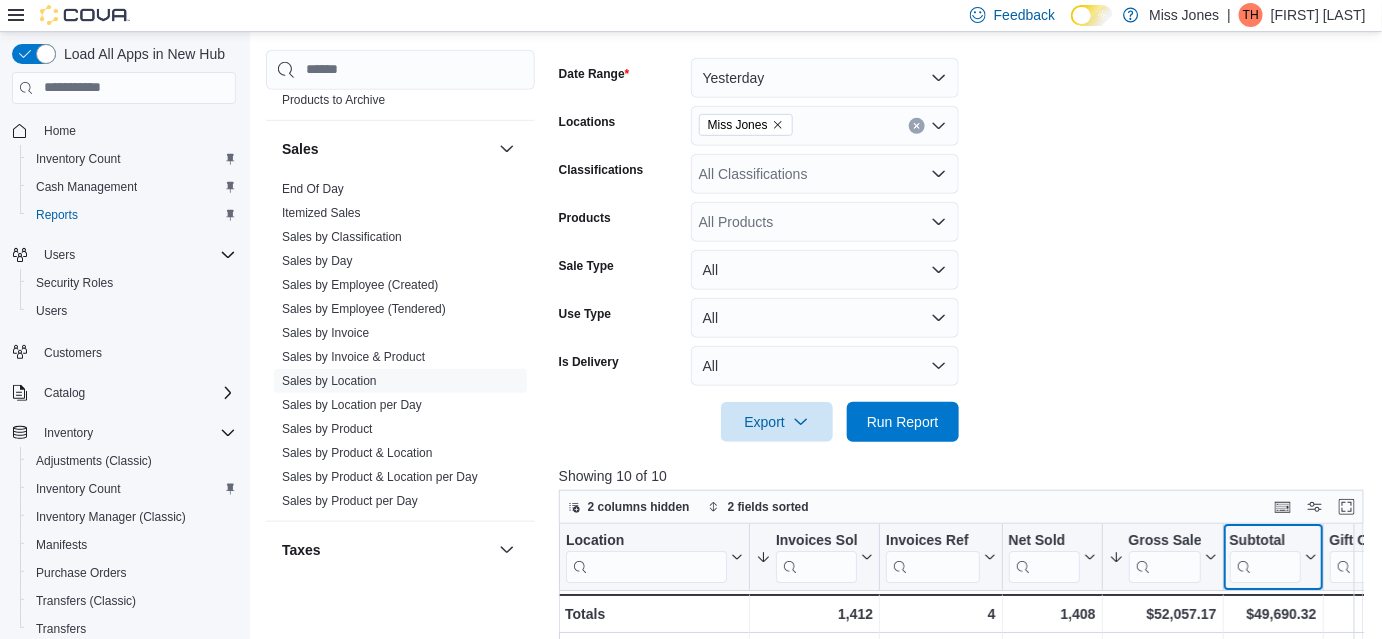 scroll, scrollTop: 147, scrollLeft: 0, axis: vertical 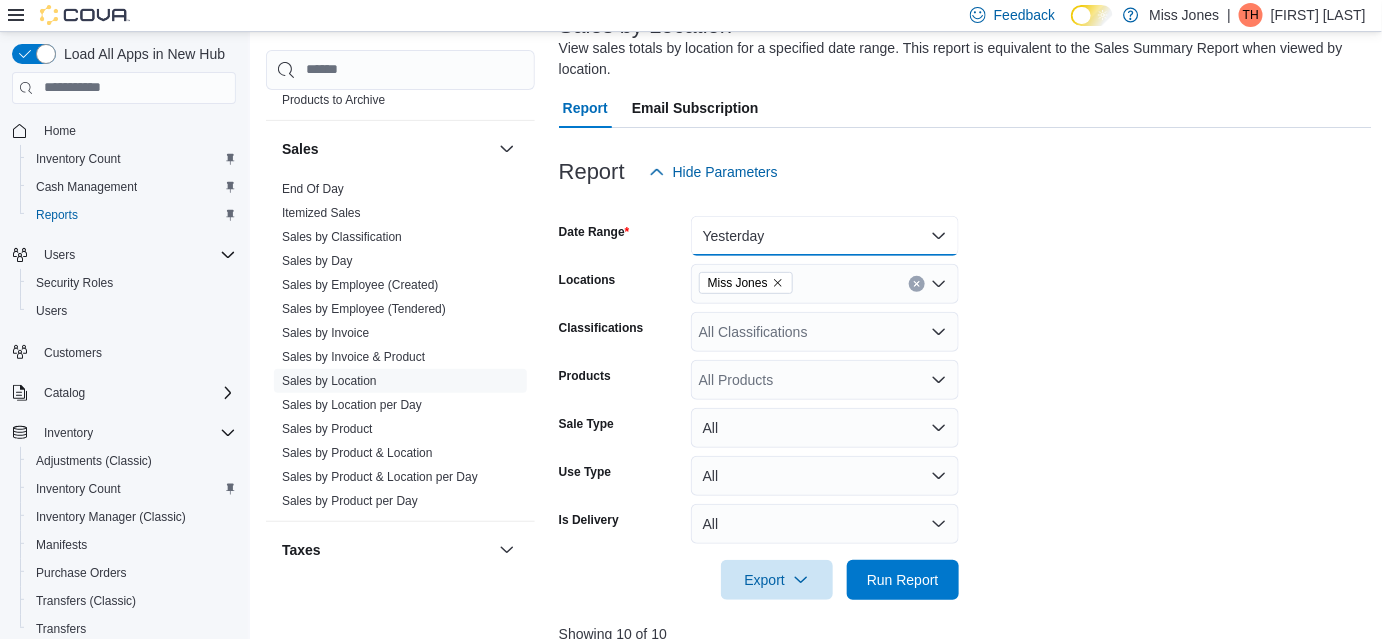 click on "Yesterday" at bounding box center (825, 236) 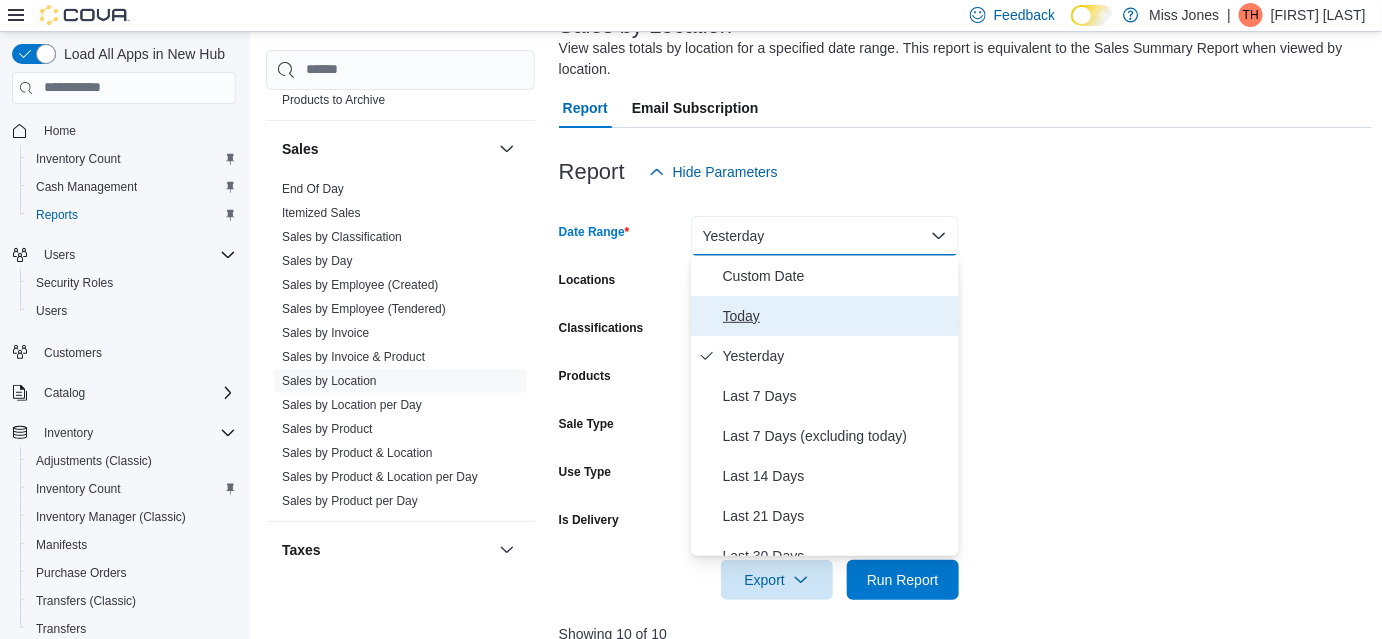 click on "Today" at bounding box center (837, 316) 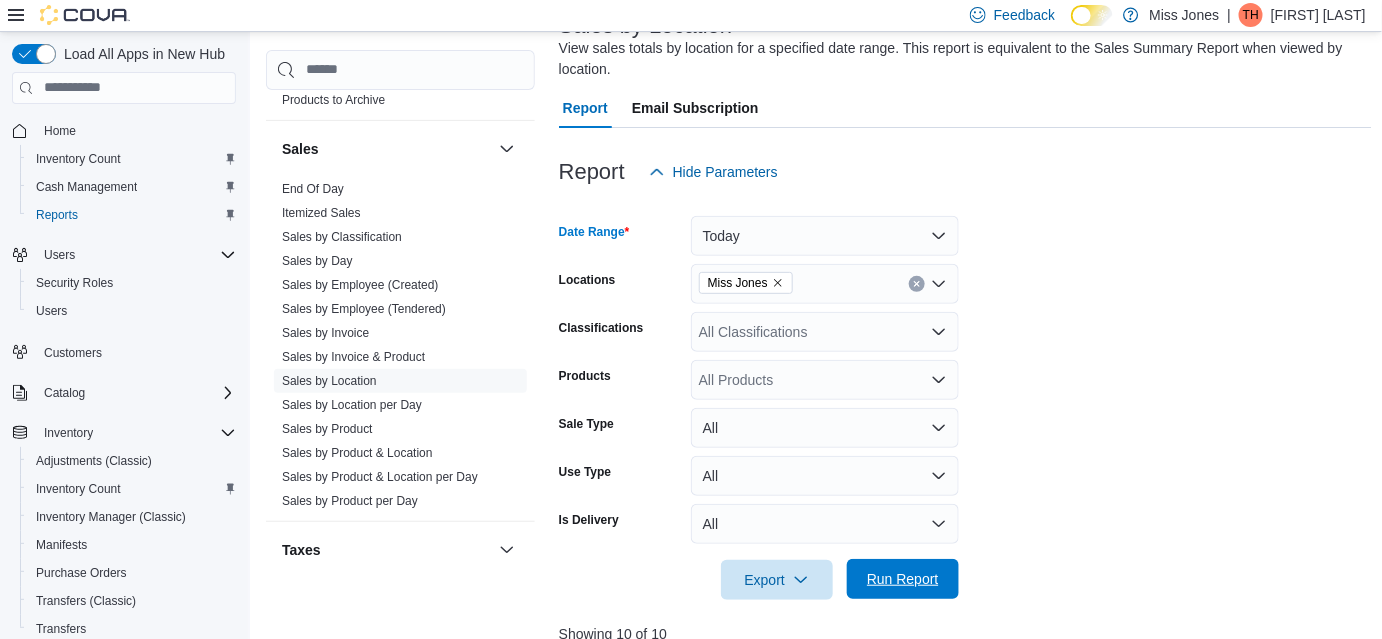 click on "Run Report" at bounding box center [903, 579] 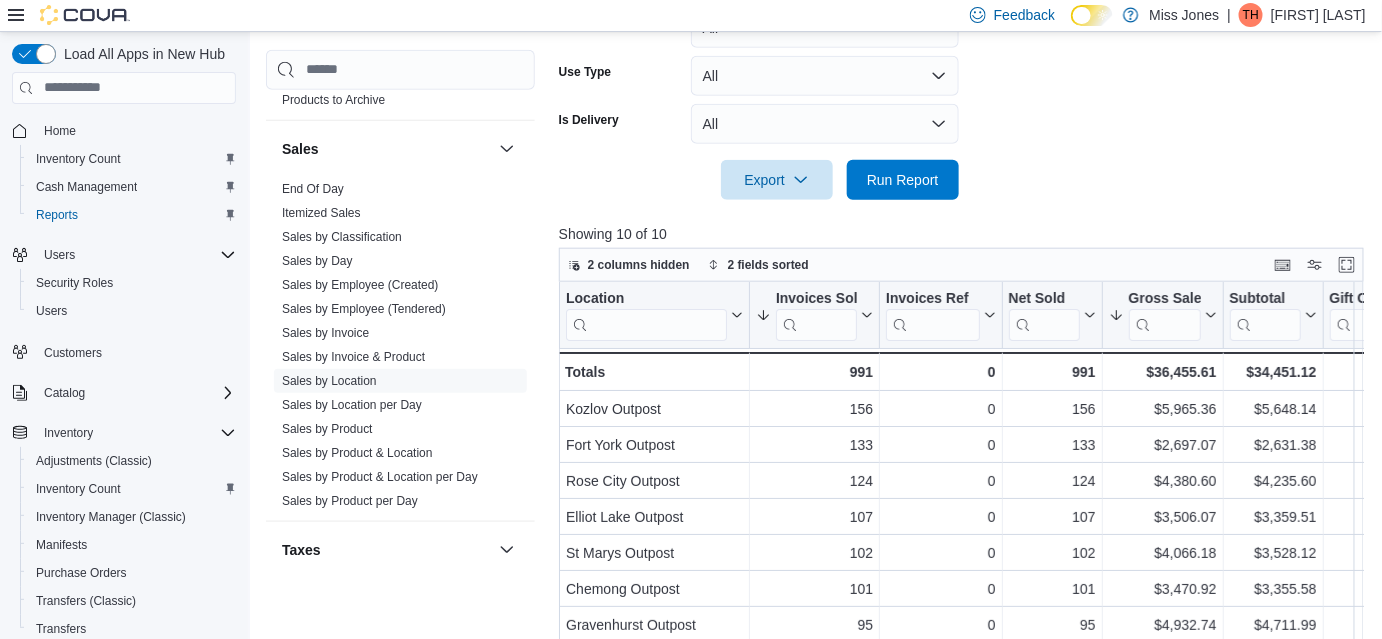 scroll, scrollTop: 602, scrollLeft: 0, axis: vertical 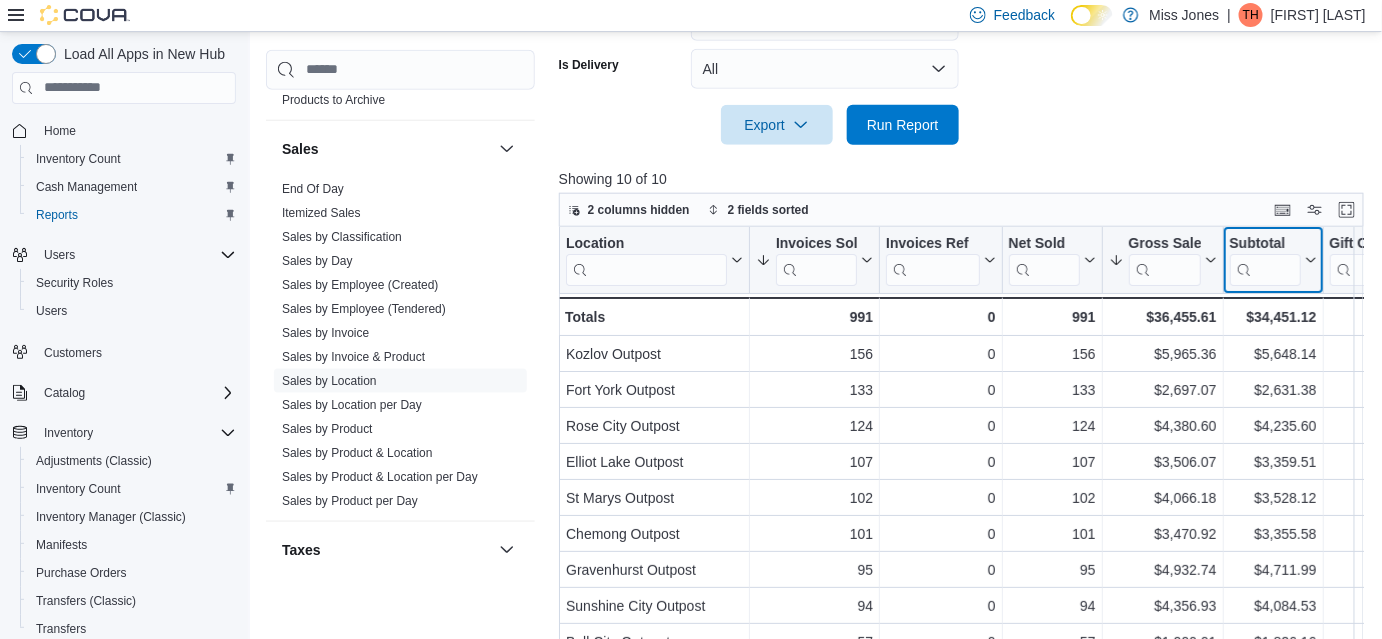 click 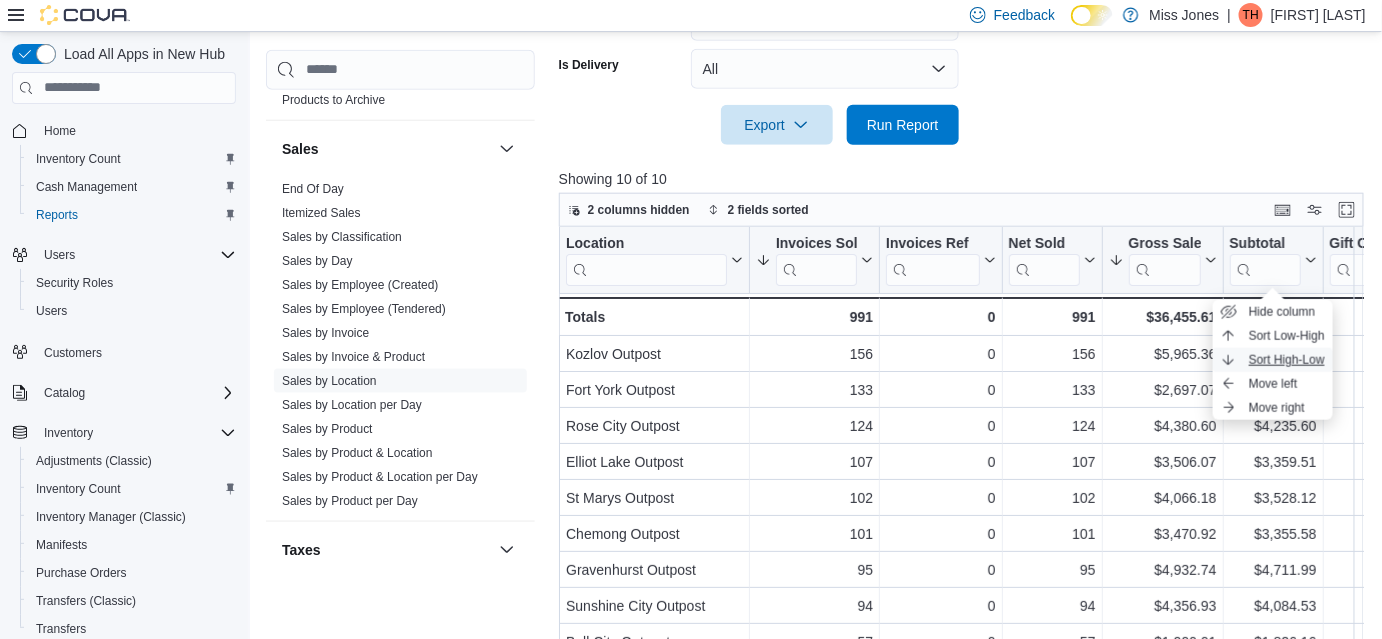click on "Sort High-Low" at bounding box center [1287, 360] 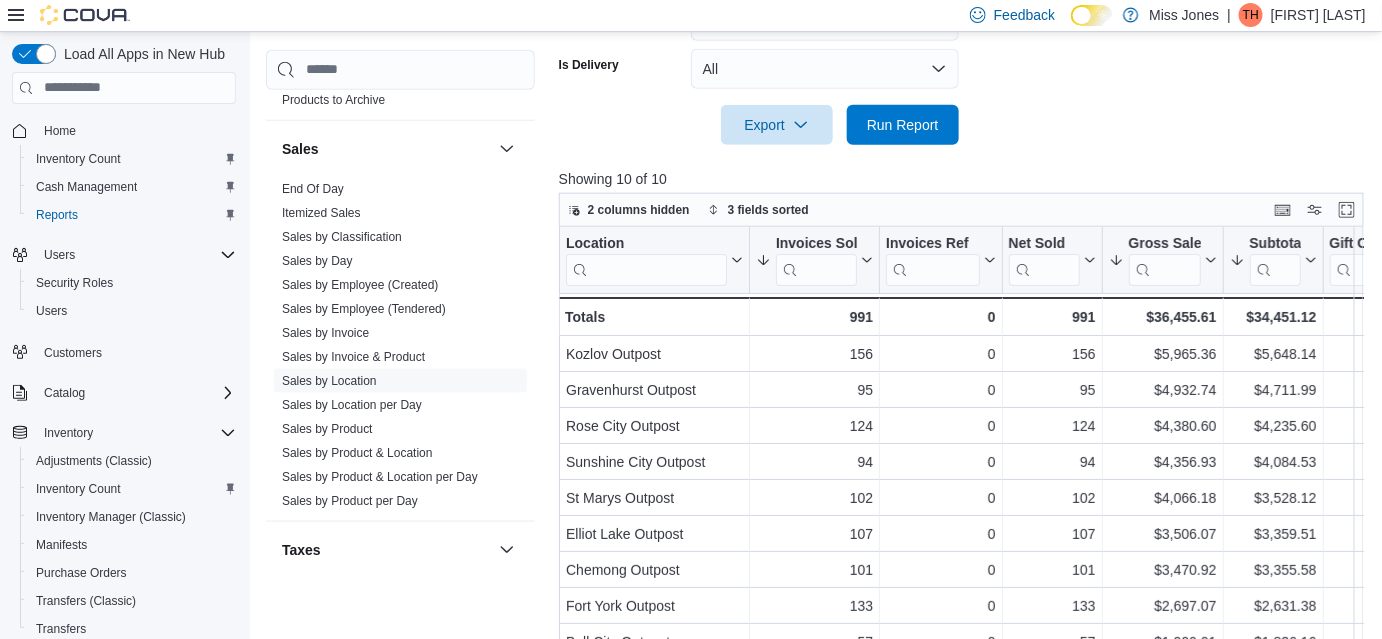 click on "Date Range Today Locations Miss Jones Classifications All Classifications Products All Products Sale Type All Use Type All Is Delivery All Export  Run Report" at bounding box center [965, -59] 